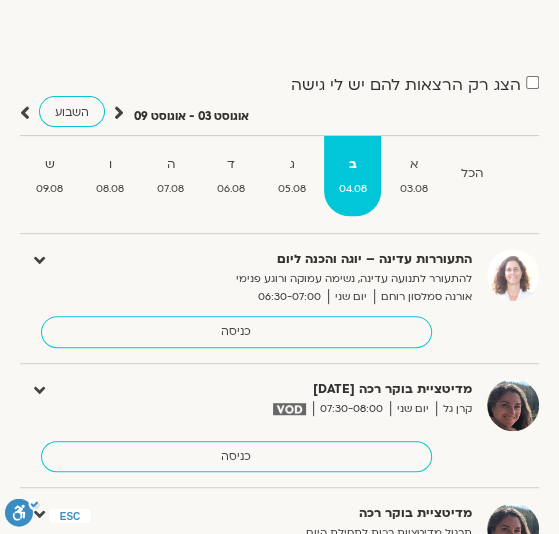 scroll, scrollTop: 0, scrollLeft: 0, axis: both 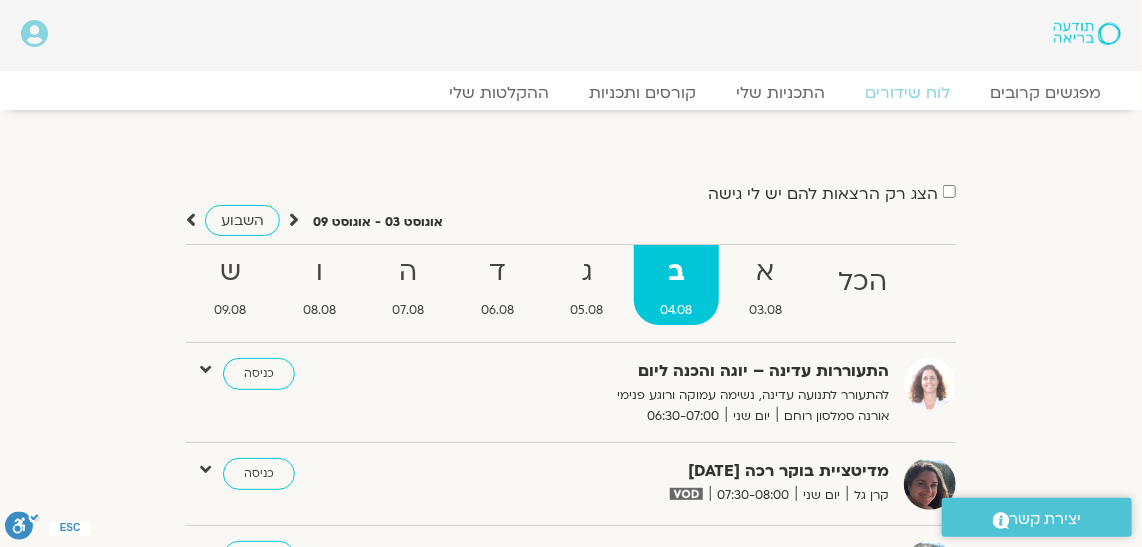 click at bounding box center [294, 220] 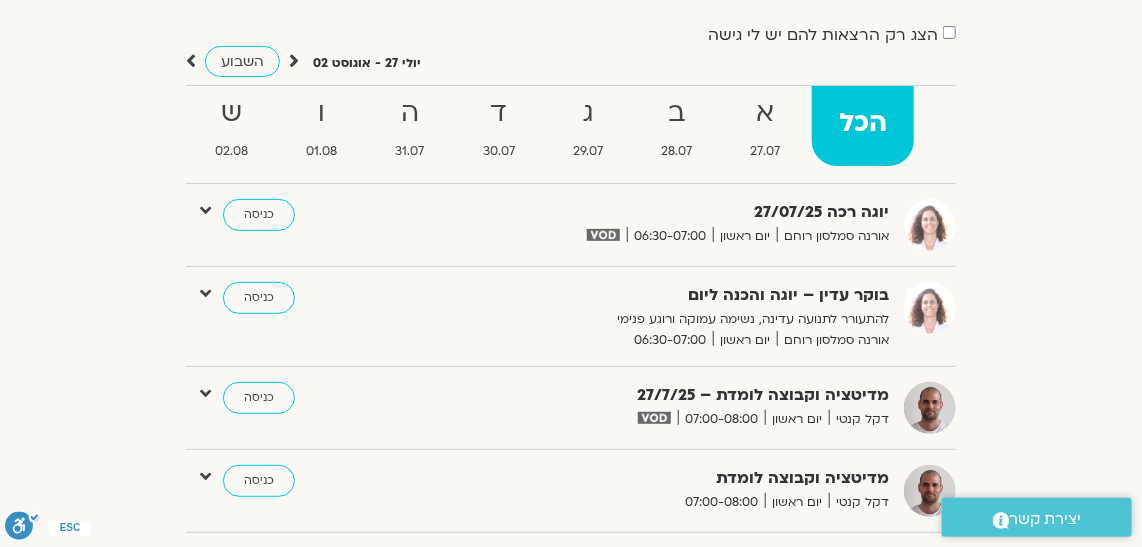 scroll, scrollTop: 0, scrollLeft: 0, axis: both 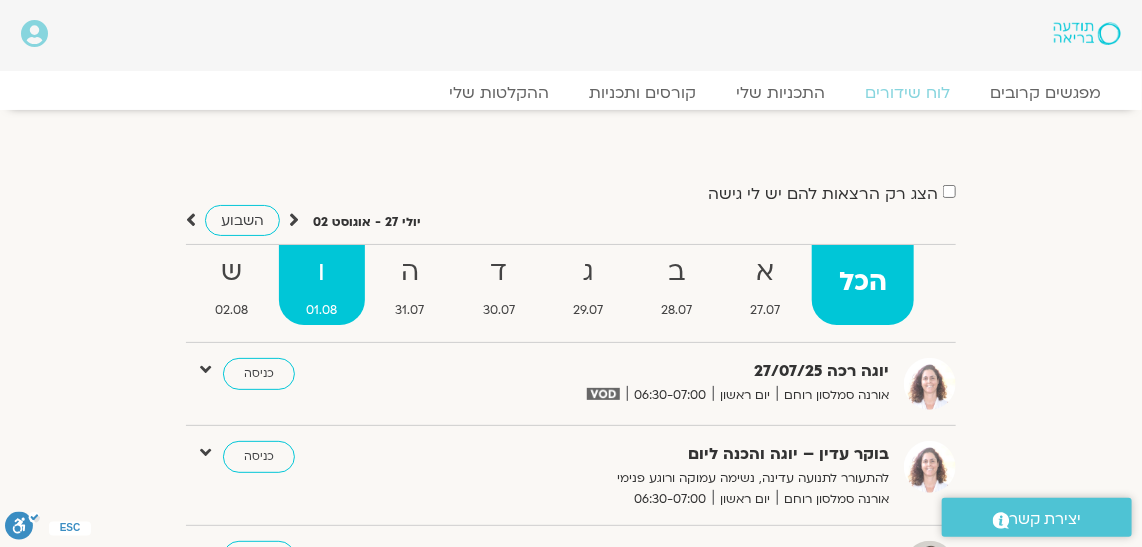 click on "ו" at bounding box center (321, 272) 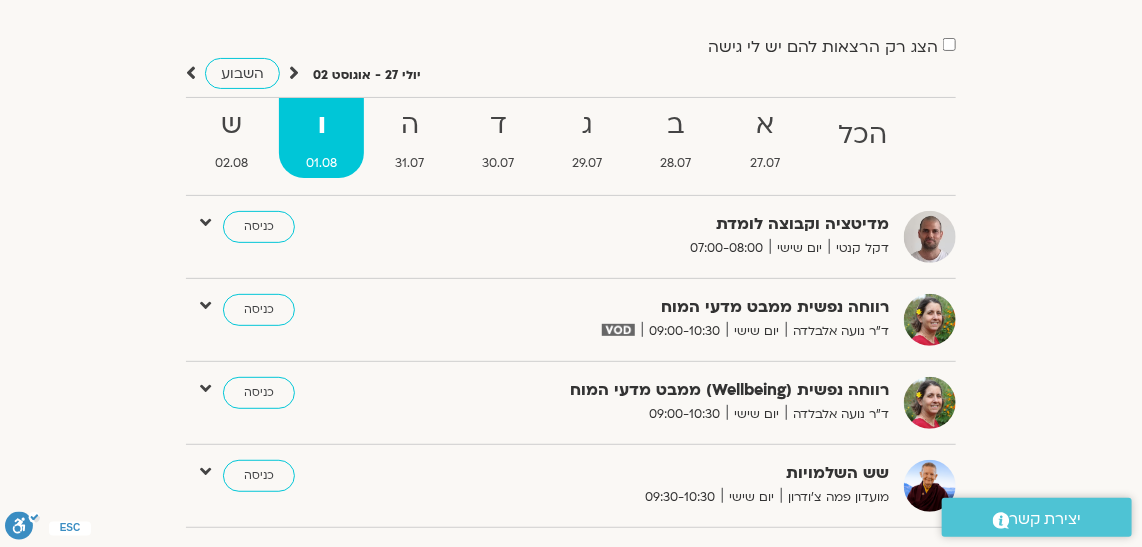 scroll, scrollTop: 181, scrollLeft: 0, axis: vertical 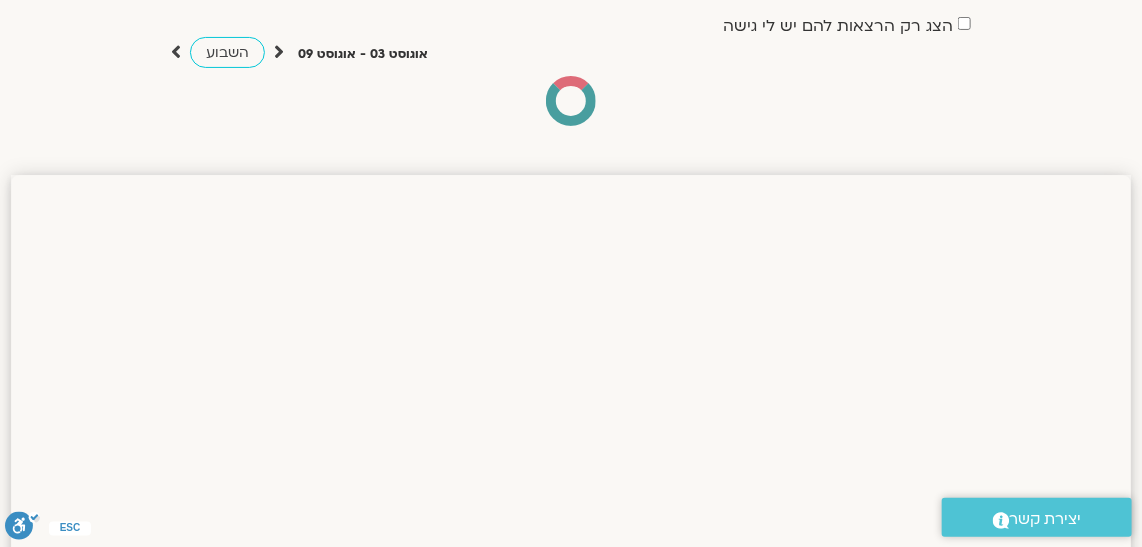 click at bounding box center (279, 52) 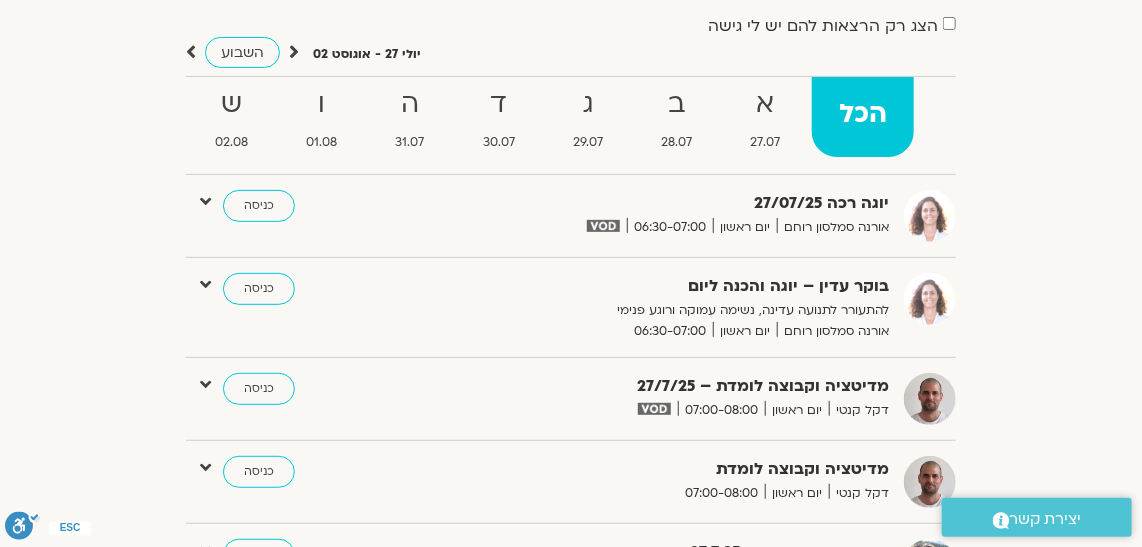 scroll, scrollTop: 259, scrollLeft: 0, axis: vertical 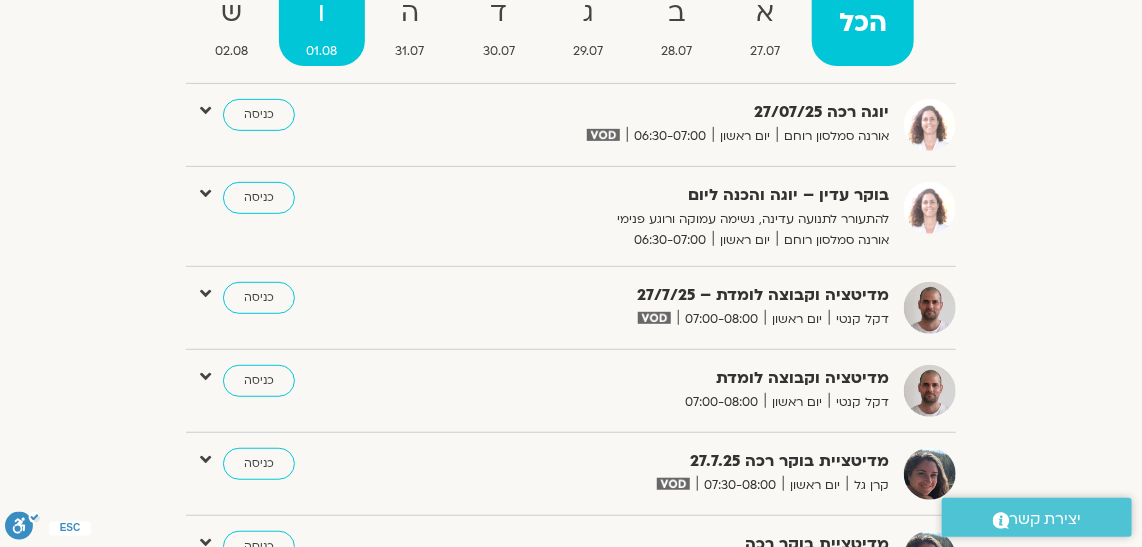click on "ו" at bounding box center [321, 13] 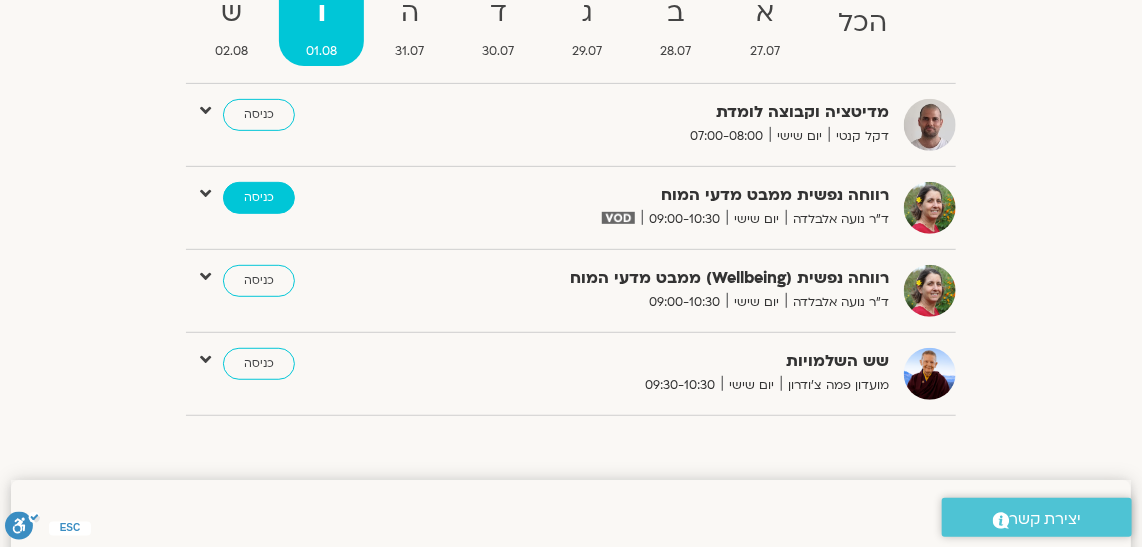 click on "כניסה" at bounding box center [259, 198] 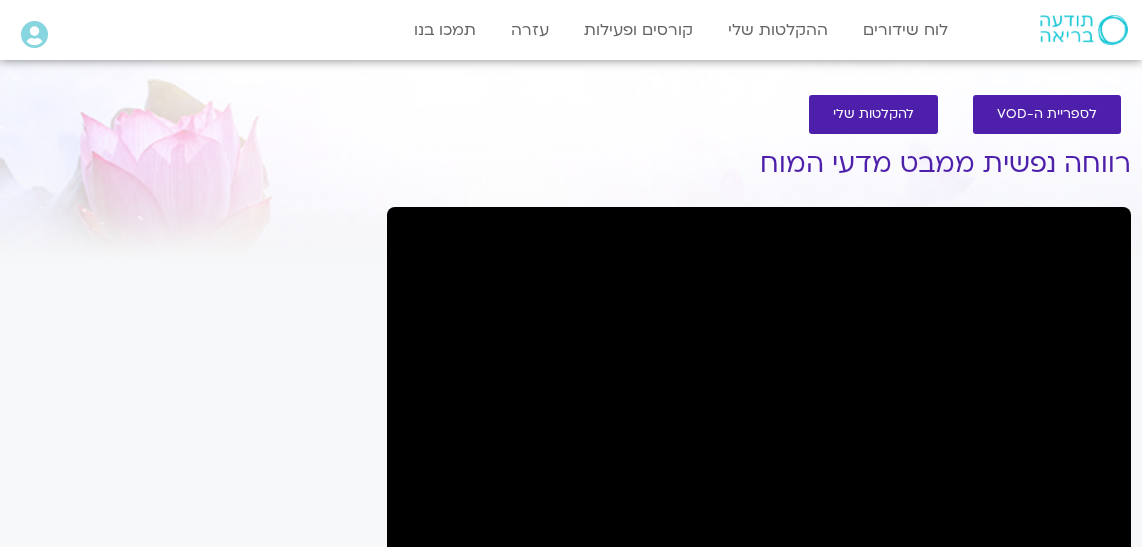 scroll, scrollTop: 0, scrollLeft: 0, axis: both 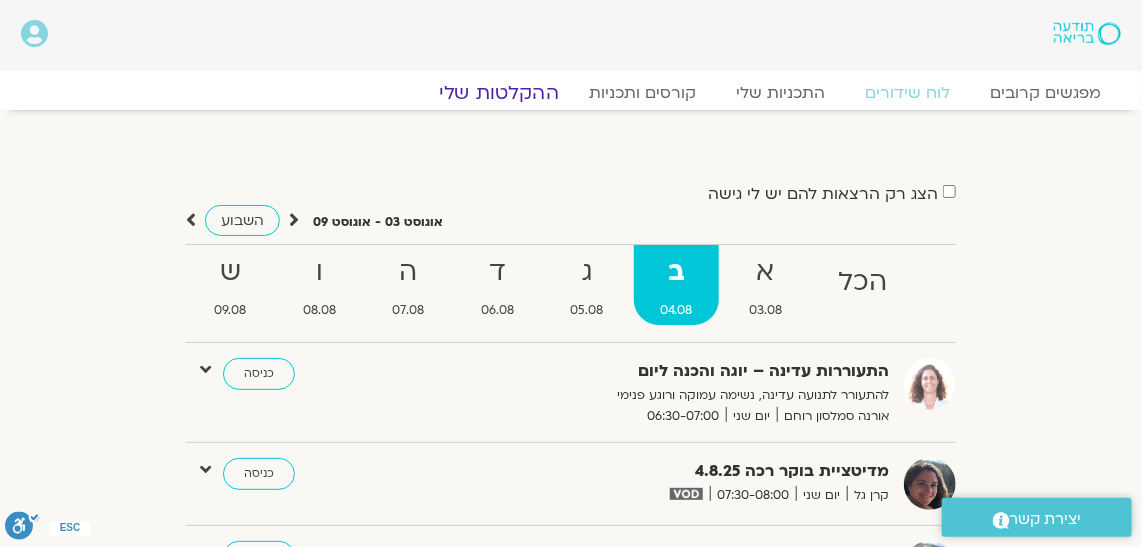 click on "ההקלטות שלי" 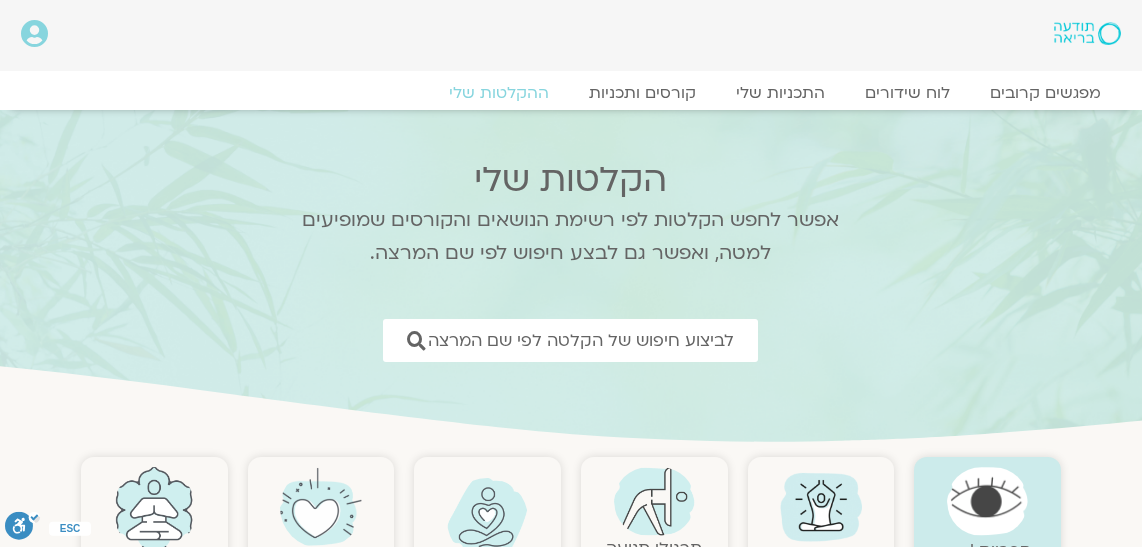 scroll, scrollTop: 0, scrollLeft: 0, axis: both 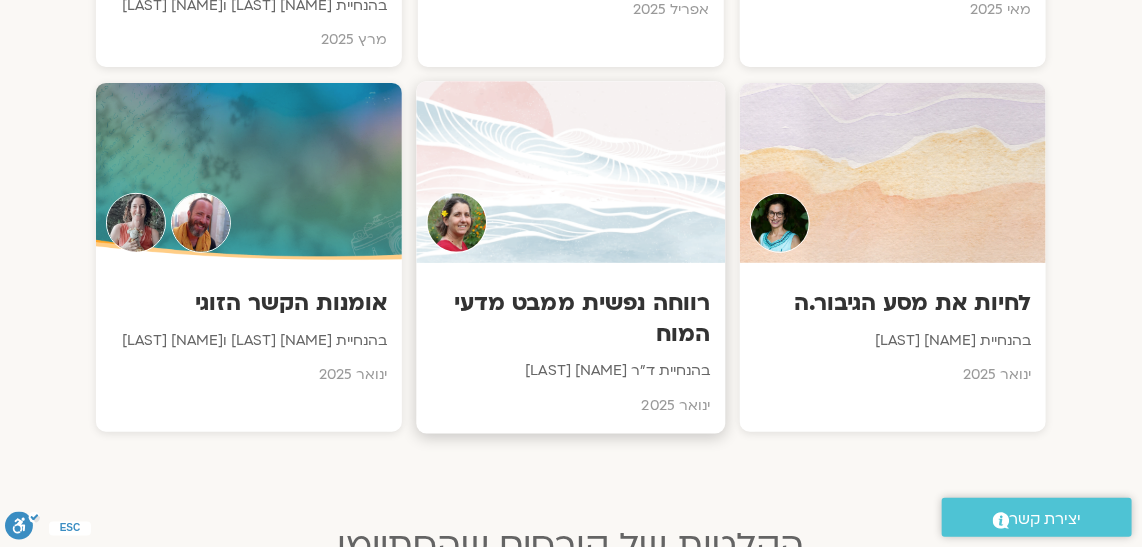 click at bounding box center (570, 173) 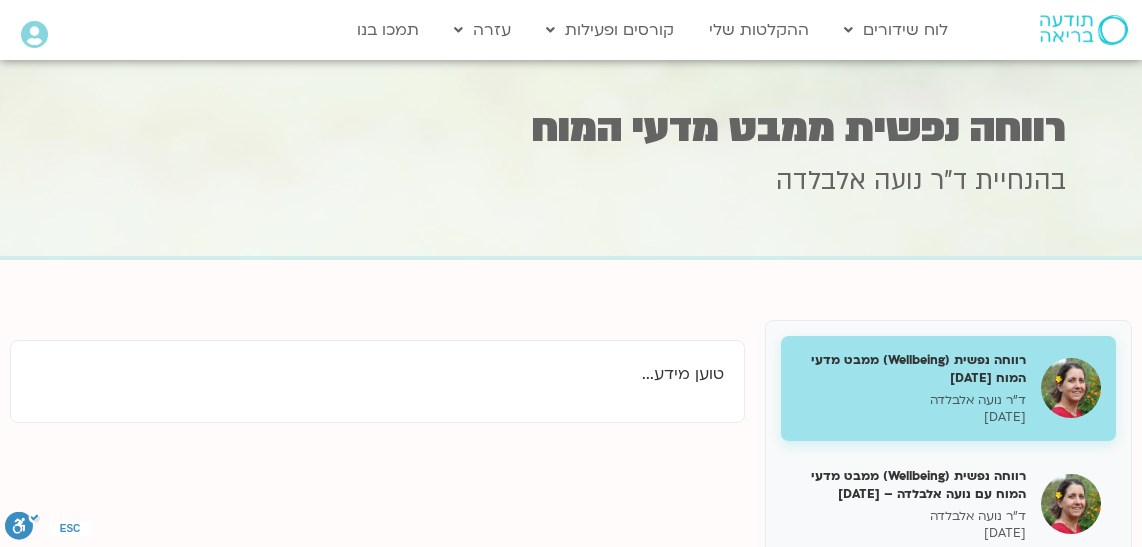 scroll, scrollTop: 0, scrollLeft: 0, axis: both 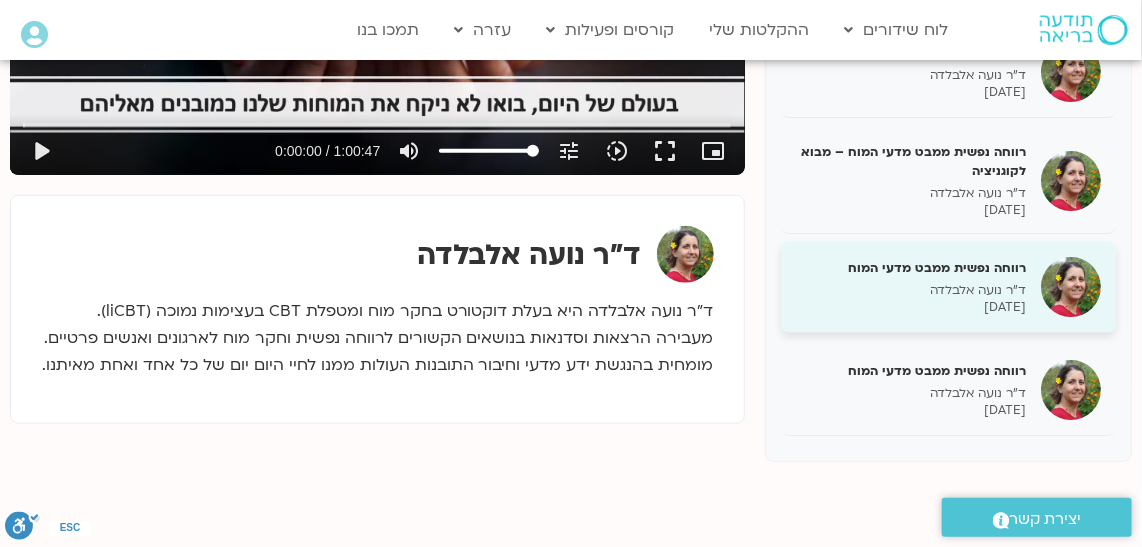 click on "רווחה נפשית ממבט מדעי המוח" at bounding box center (911, 268) 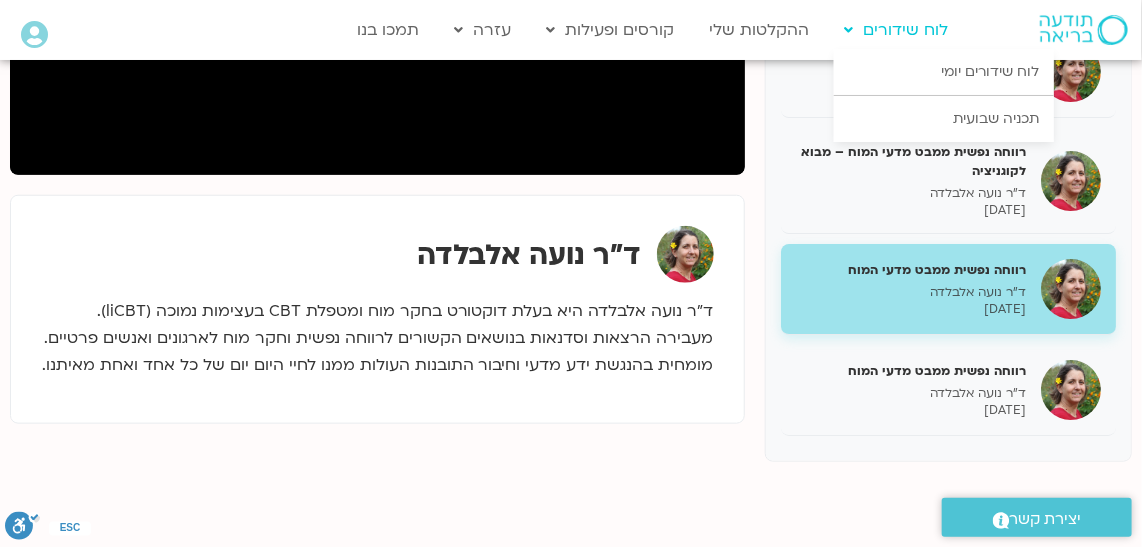 click on "לוח שידורים" at bounding box center [896, 30] 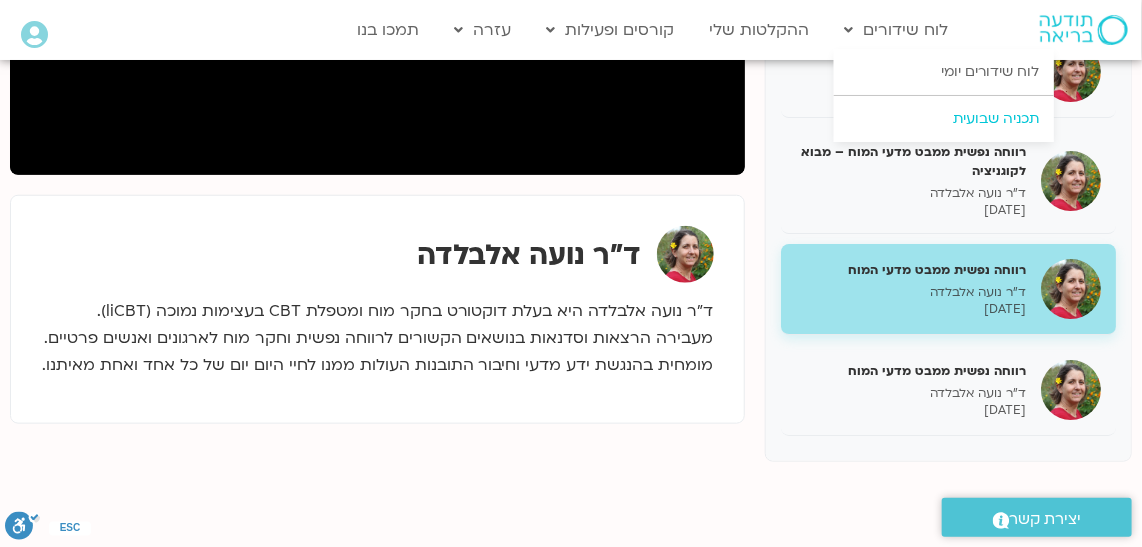 click on "תכניה שבועית" at bounding box center [944, 119] 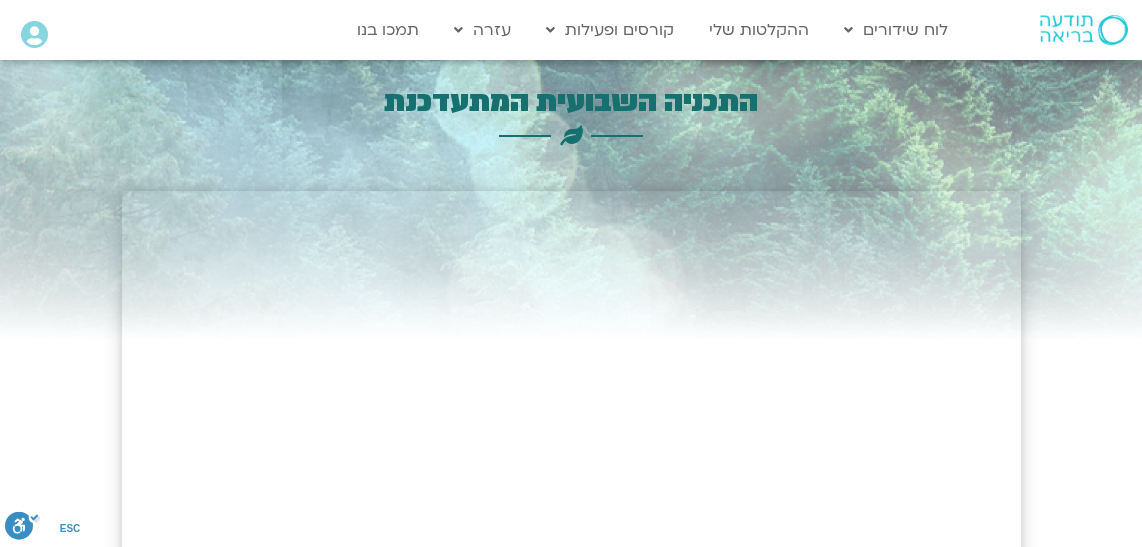 scroll, scrollTop: 0, scrollLeft: 0, axis: both 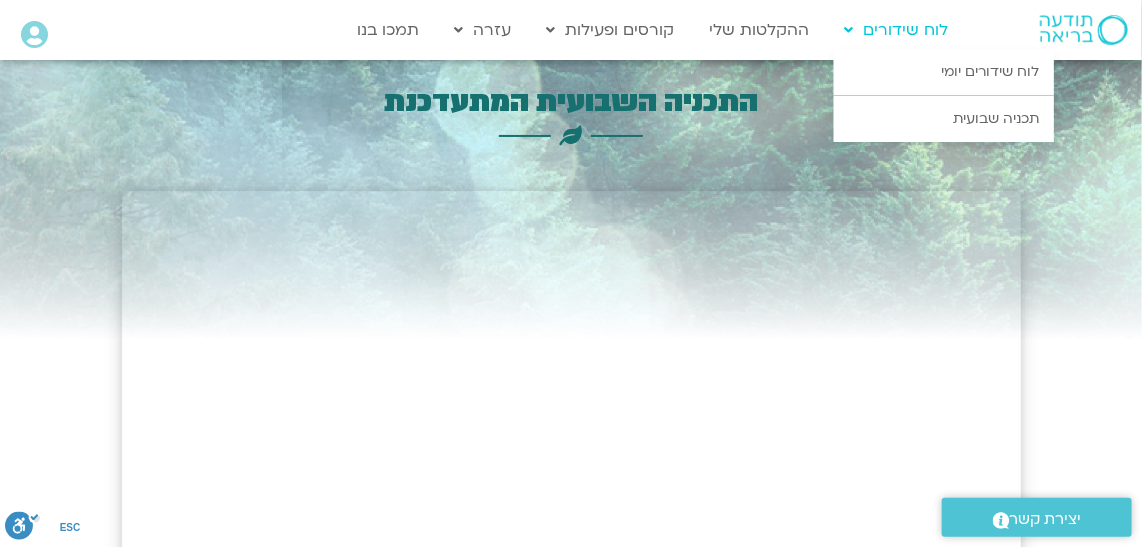 click at bounding box center (848, 30) 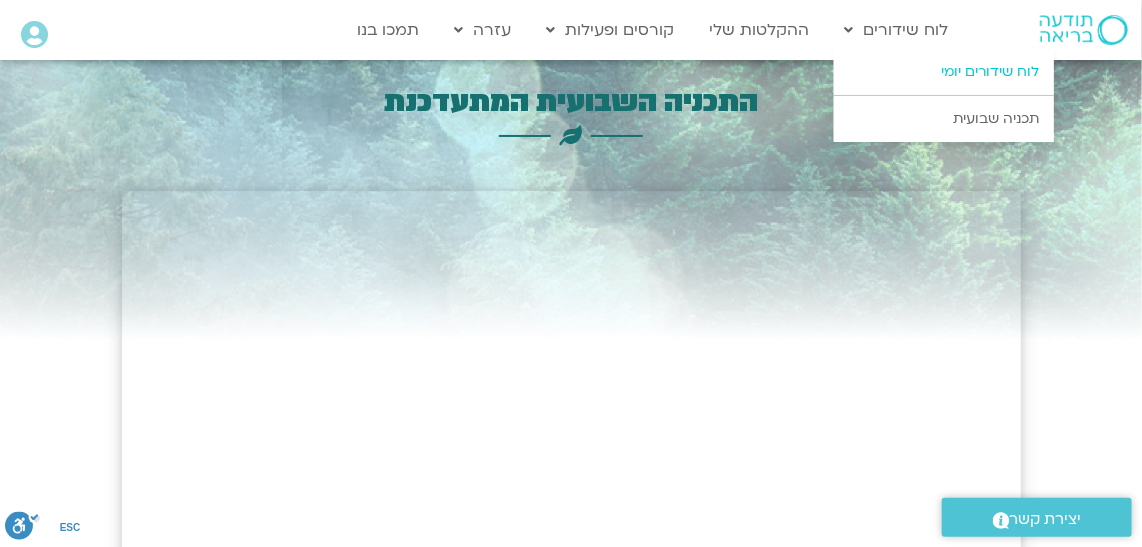 click on "לוח שידורים יומי" at bounding box center [944, 72] 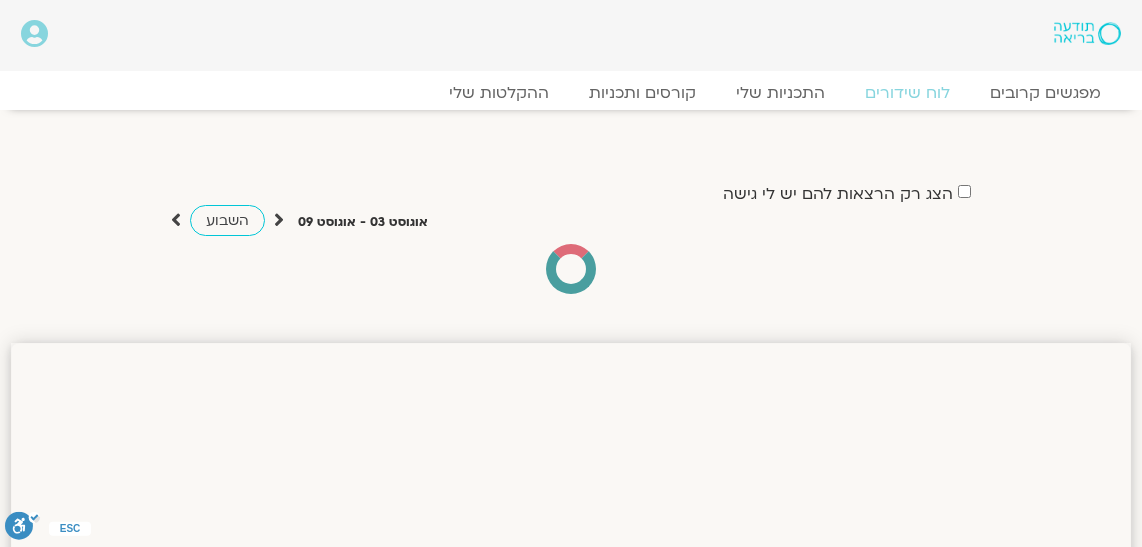 scroll, scrollTop: 0, scrollLeft: 0, axis: both 